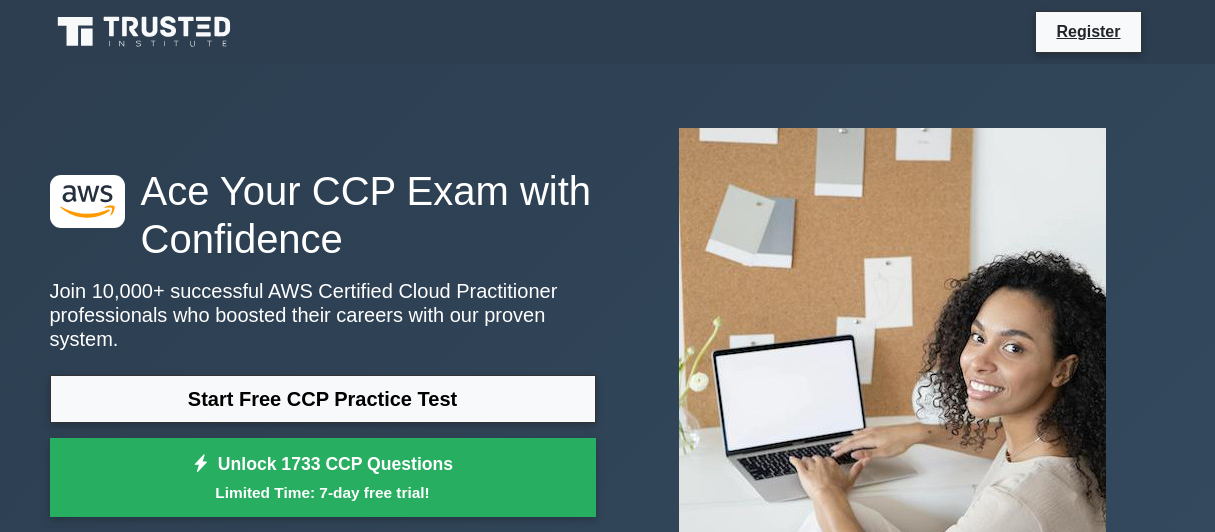 scroll, scrollTop: 0, scrollLeft: 0, axis: both 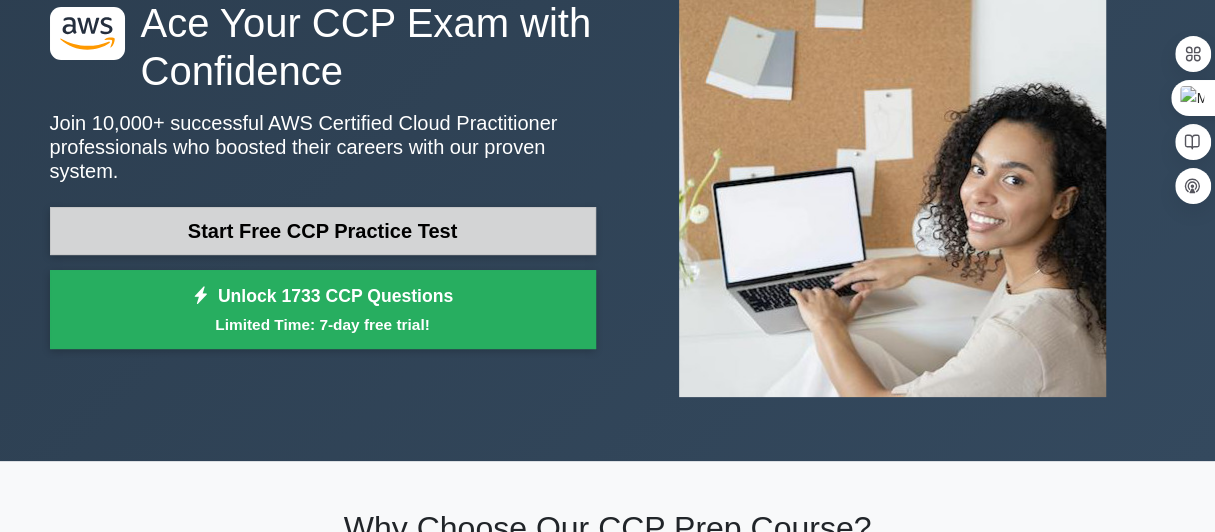 click on "Start Free CCP Practice Test" at bounding box center (323, 231) 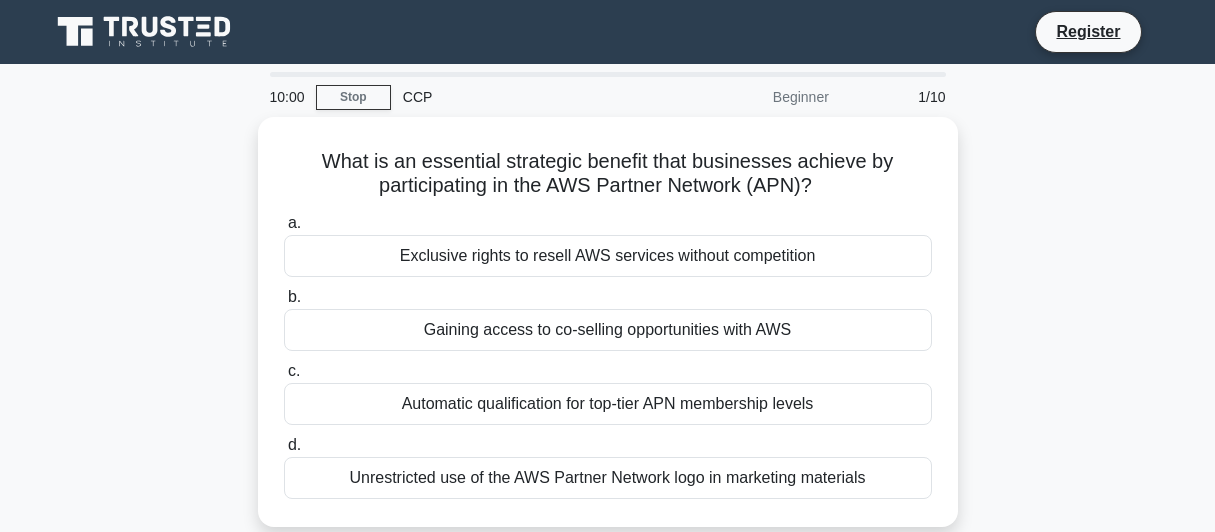 scroll, scrollTop: 0, scrollLeft: 0, axis: both 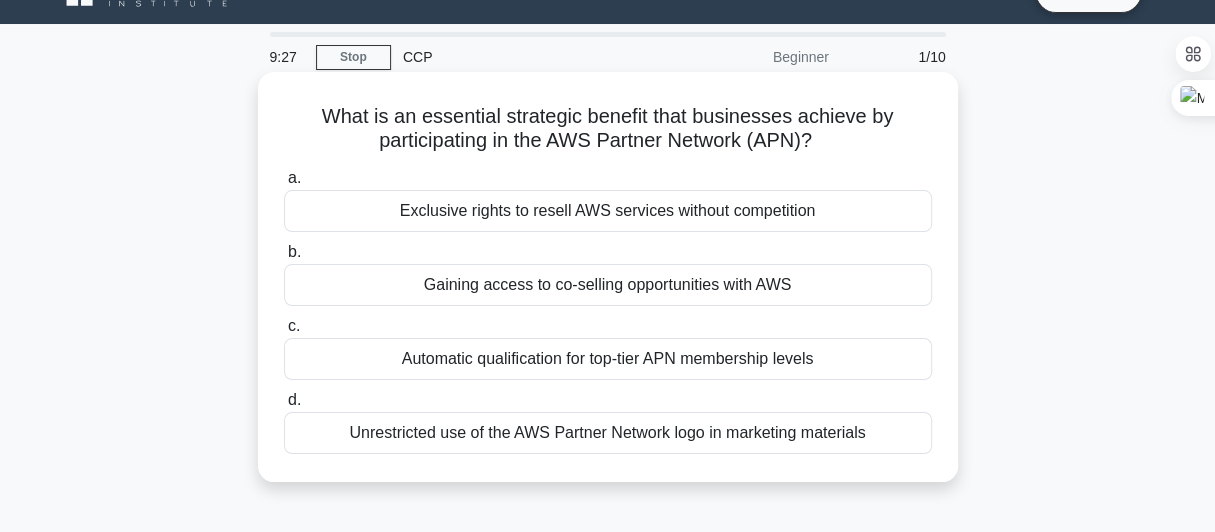 click on "Unrestricted use of the AWS Partner Network logo in marketing materials" at bounding box center (608, 433) 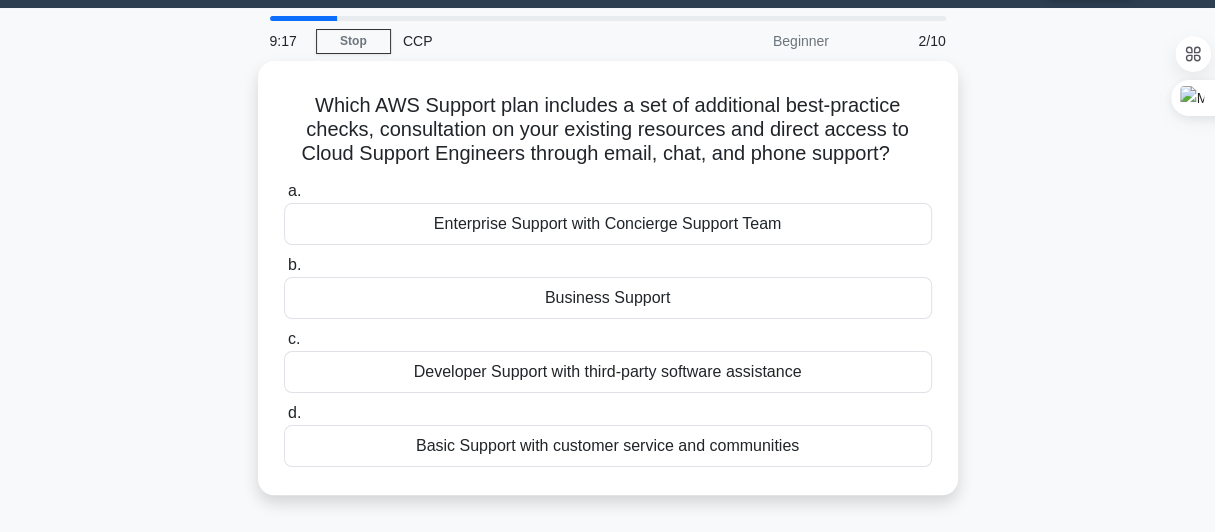 scroll, scrollTop: 58, scrollLeft: 0, axis: vertical 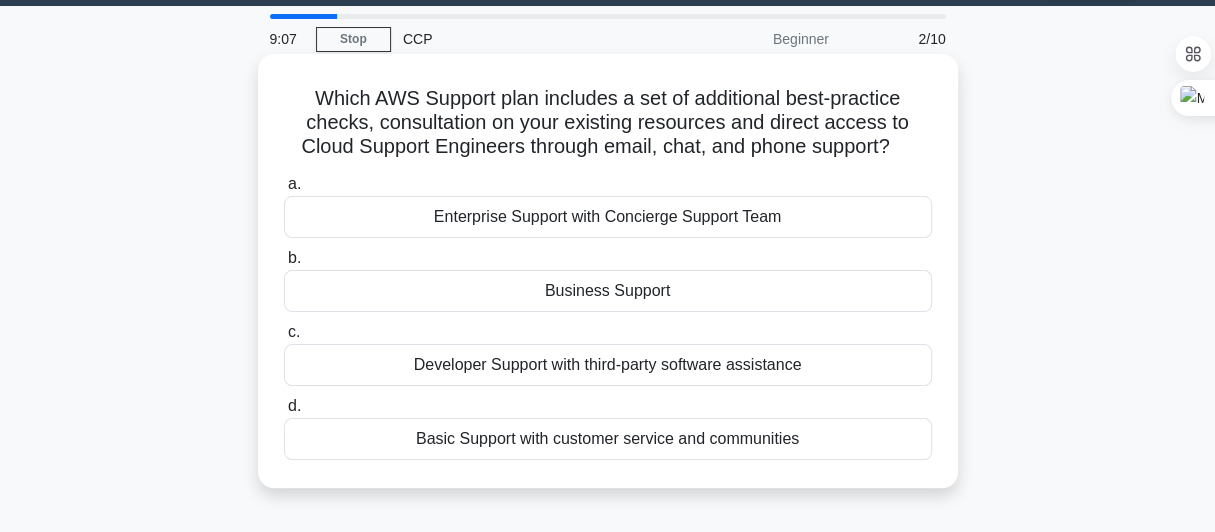 click on "Enterprise Support with Concierge Support Team" at bounding box center [608, 217] 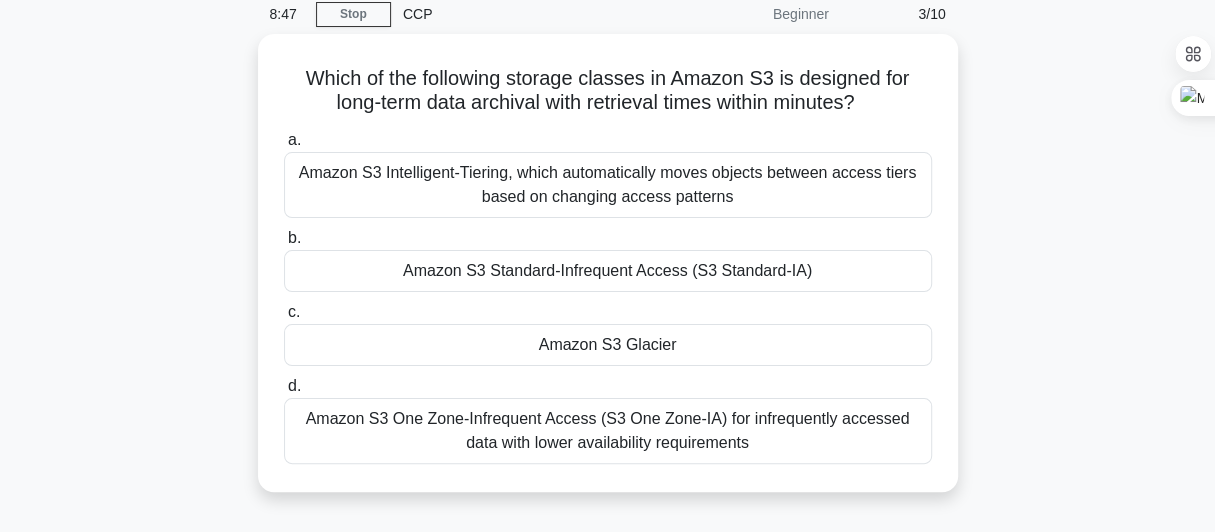 scroll, scrollTop: 85, scrollLeft: 0, axis: vertical 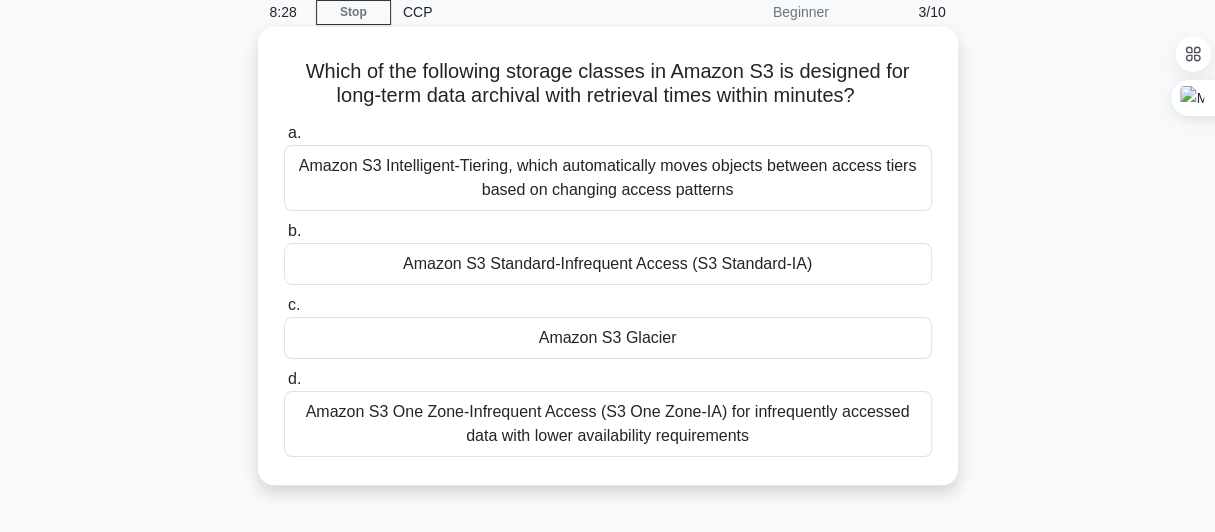 click on "Amazon S3 Glacier" at bounding box center [608, 338] 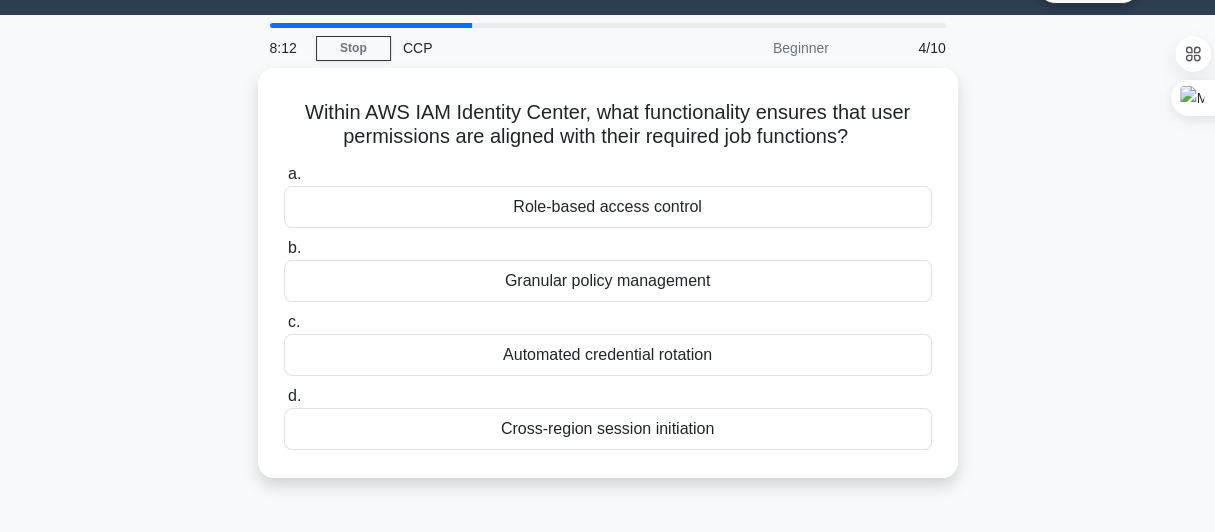 scroll, scrollTop: 55, scrollLeft: 0, axis: vertical 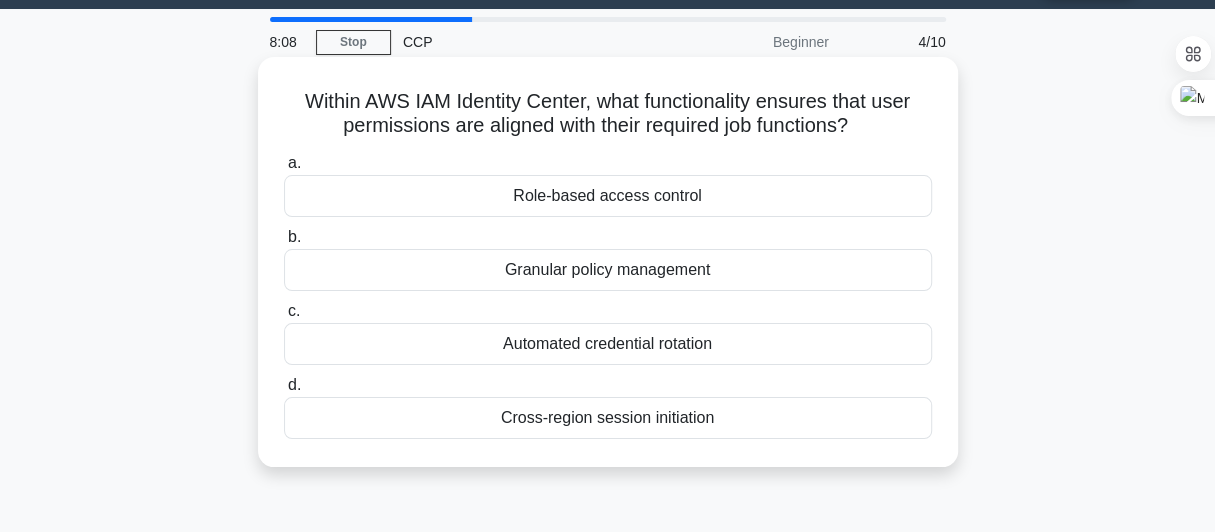 click on "Granular policy management" at bounding box center [608, 270] 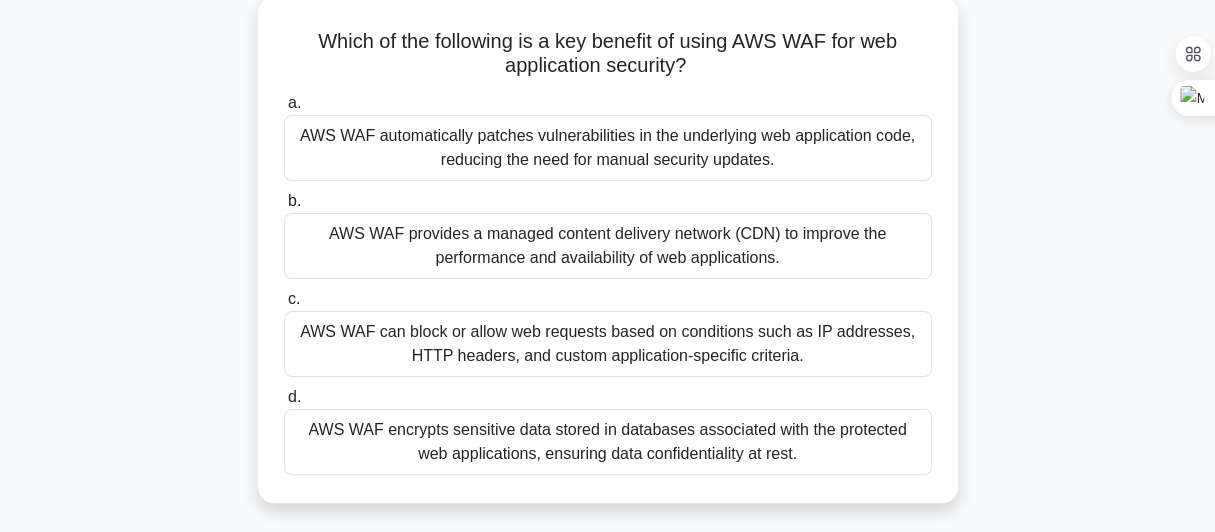scroll, scrollTop: 122, scrollLeft: 0, axis: vertical 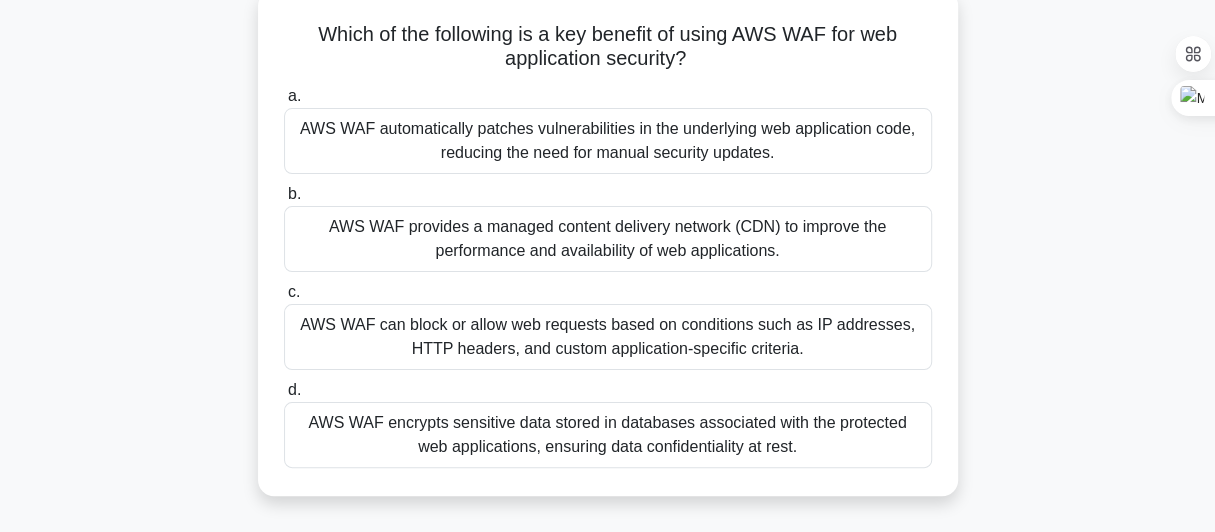 click on "AWS WAF can block or allow web requests based on conditions such as IP addresses, HTTP headers, and custom application-specific criteria." at bounding box center [608, 337] 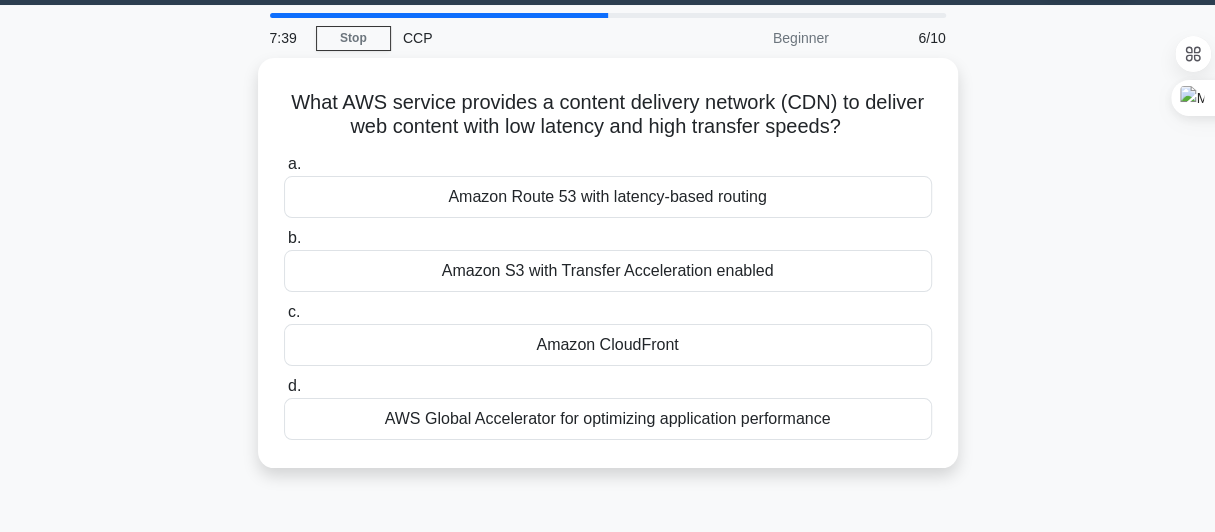 scroll, scrollTop: 0, scrollLeft: 0, axis: both 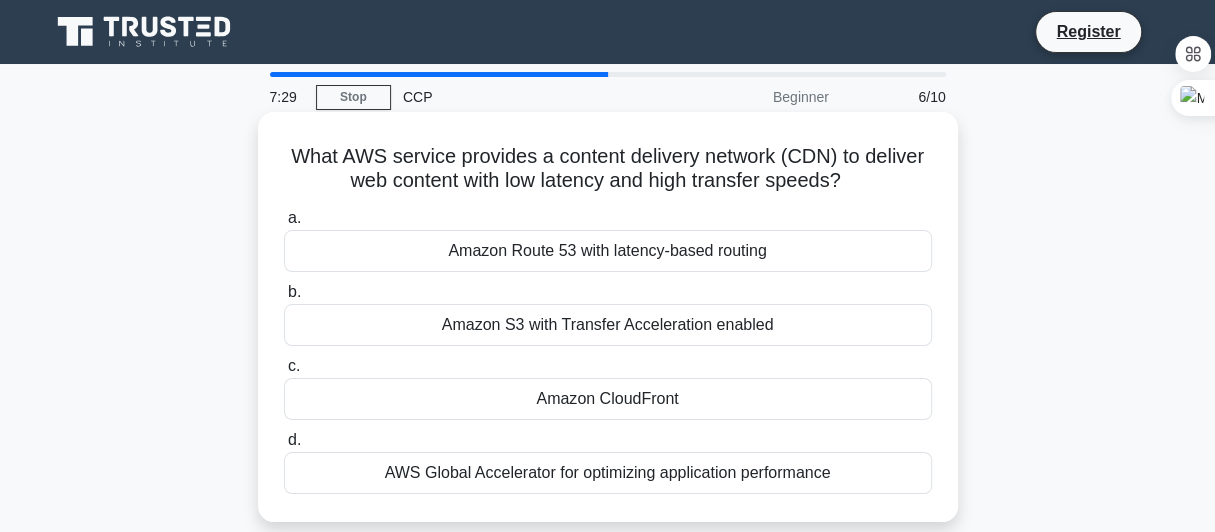 click on "Amazon CloudFront" at bounding box center (608, 399) 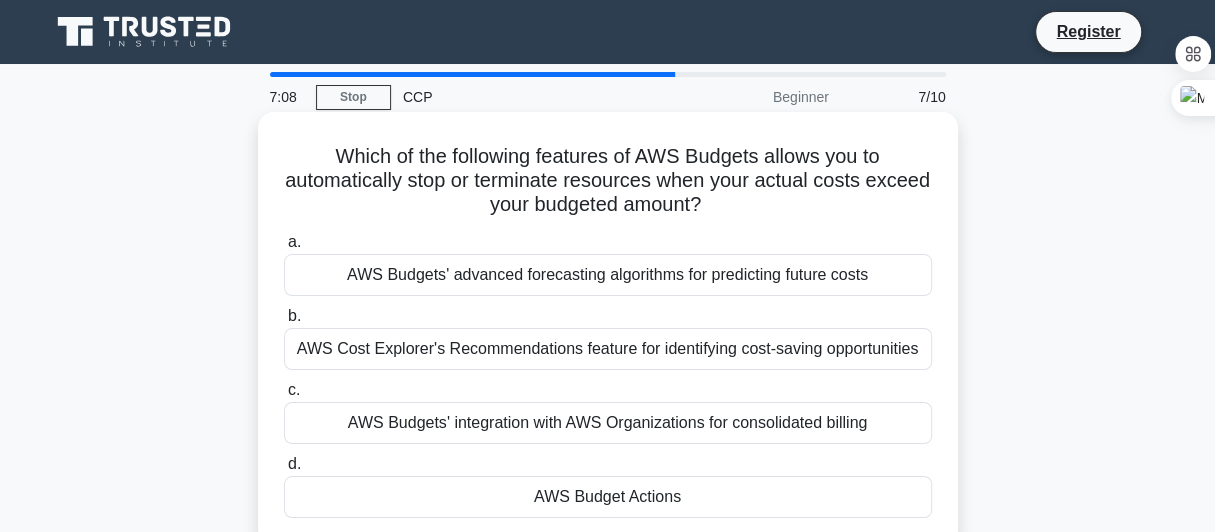 click on "AWS Budgets' integration with AWS Organizations for consolidated billing" at bounding box center [608, 423] 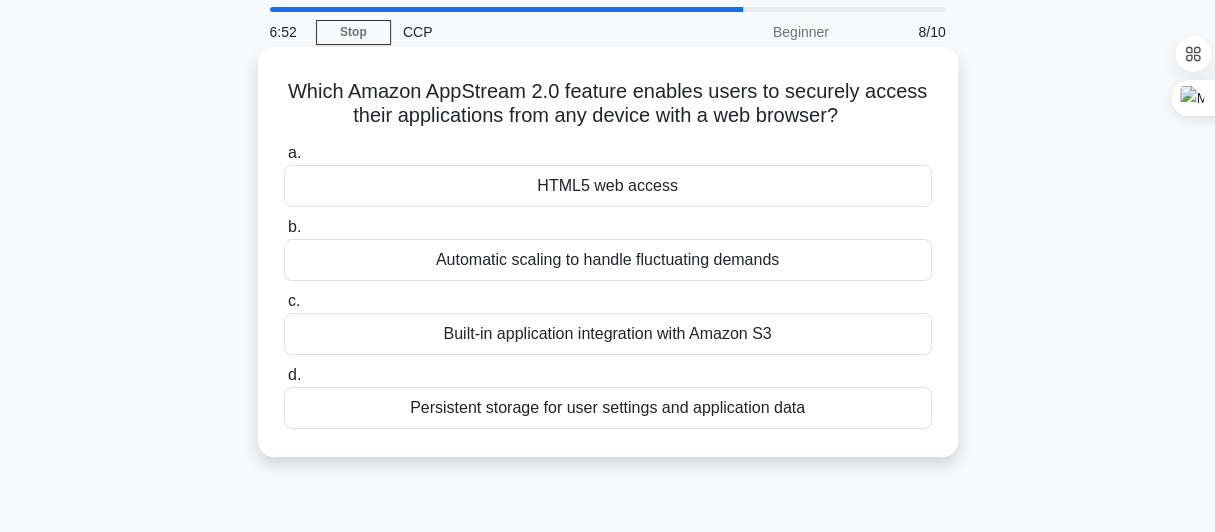 scroll, scrollTop: 62, scrollLeft: 0, axis: vertical 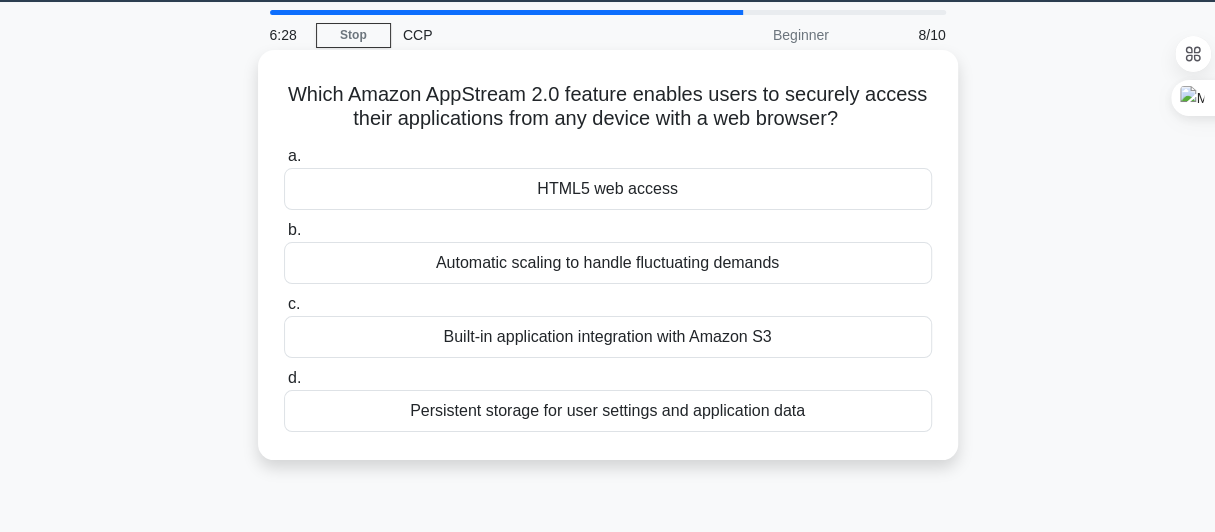 click on "Automatic scaling to handle fluctuating demands" at bounding box center (608, 263) 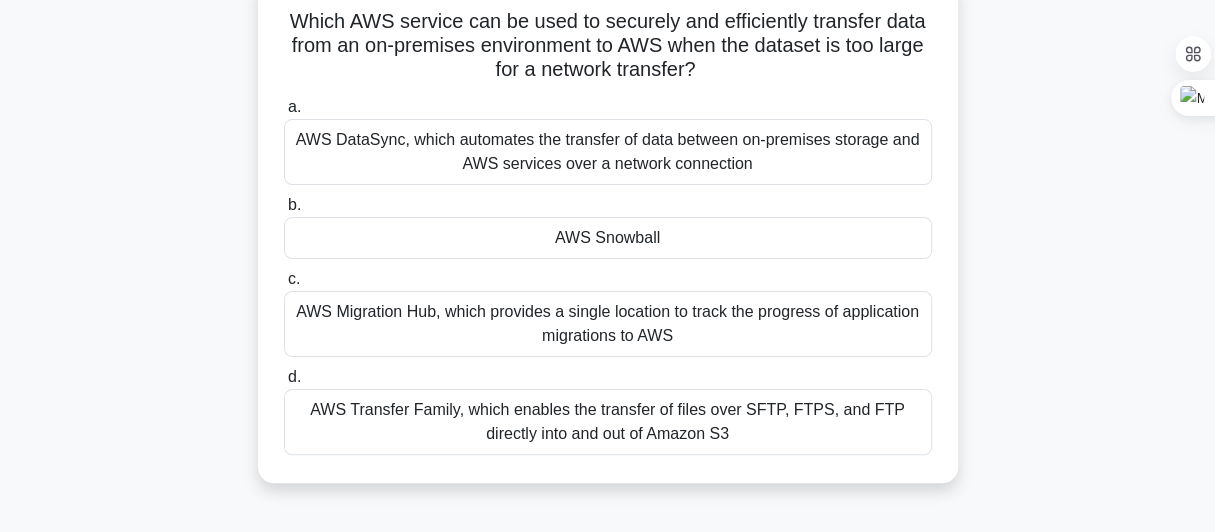scroll, scrollTop: 140, scrollLeft: 0, axis: vertical 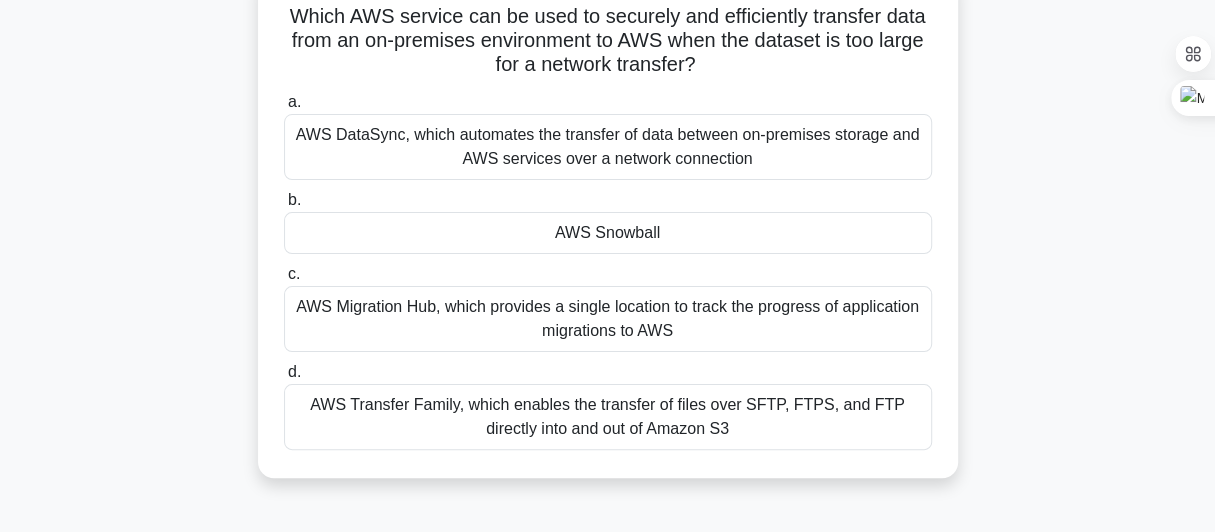 click on "AWS Migration Hub, which provides a single location to track the progress of application migrations to AWS" at bounding box center (608, 319) 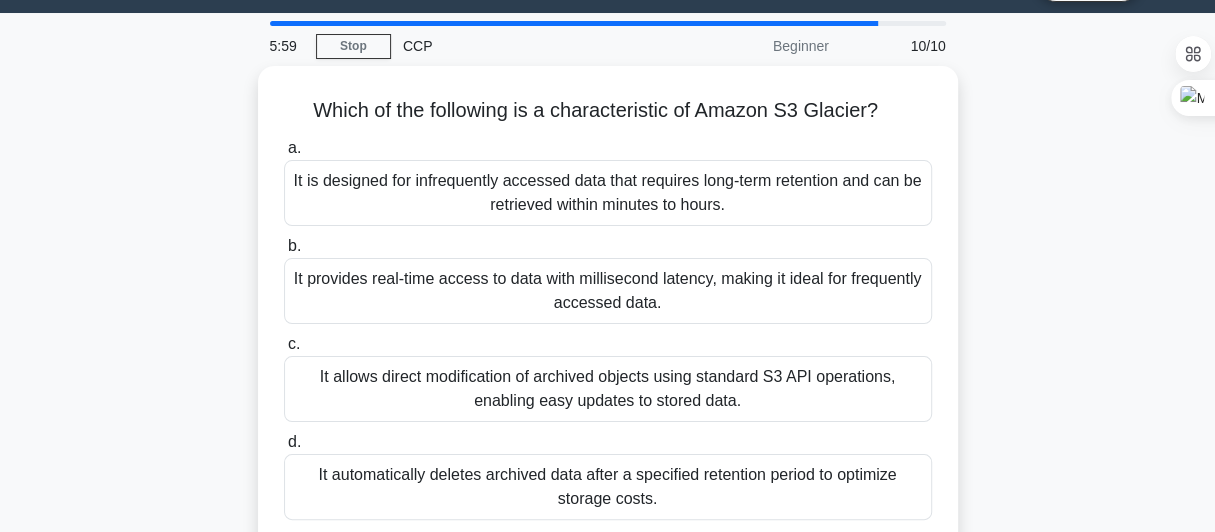 scroll, scrollTop: 53, scrollLeft: 0, axis: vertical 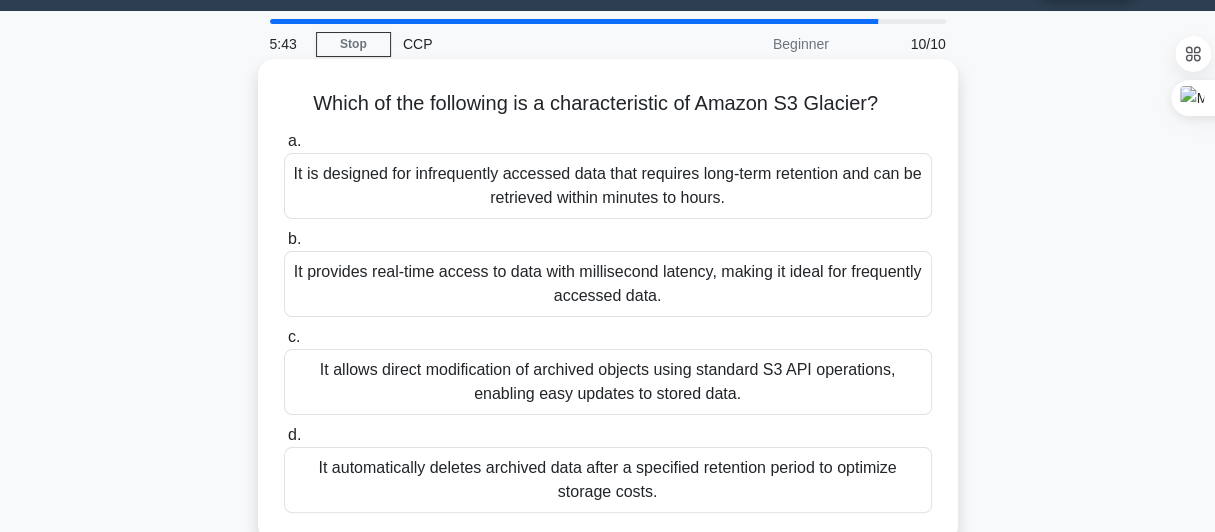 click on "It is designed for infrequently accessed data that requires long-term retention and can be retrieved within minutes to hours." at bounding box center (608, 186) 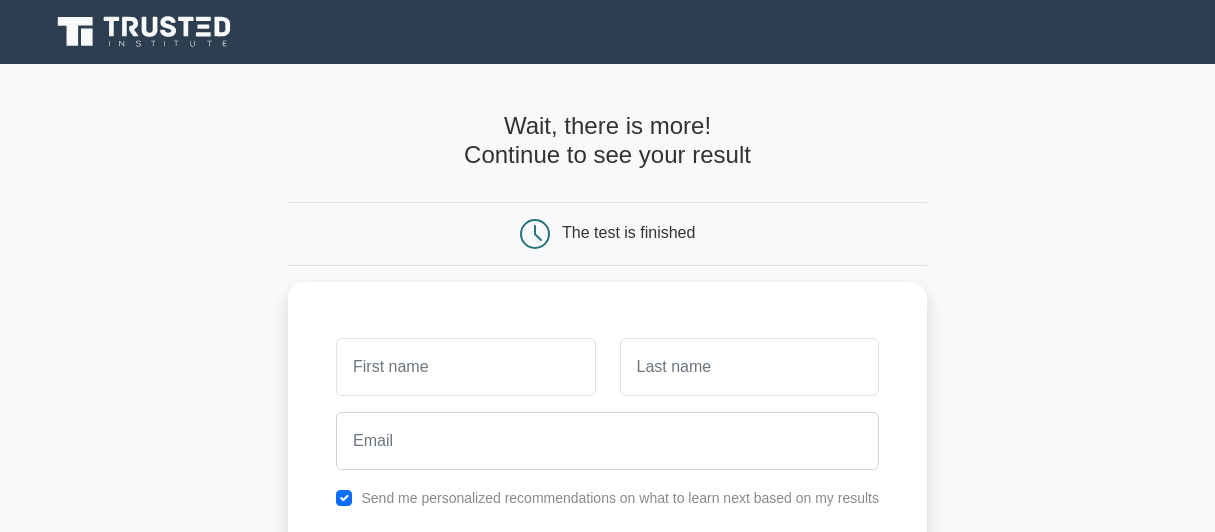 scroll, scrollTop: 0, scrollLeft: 0, axis: both 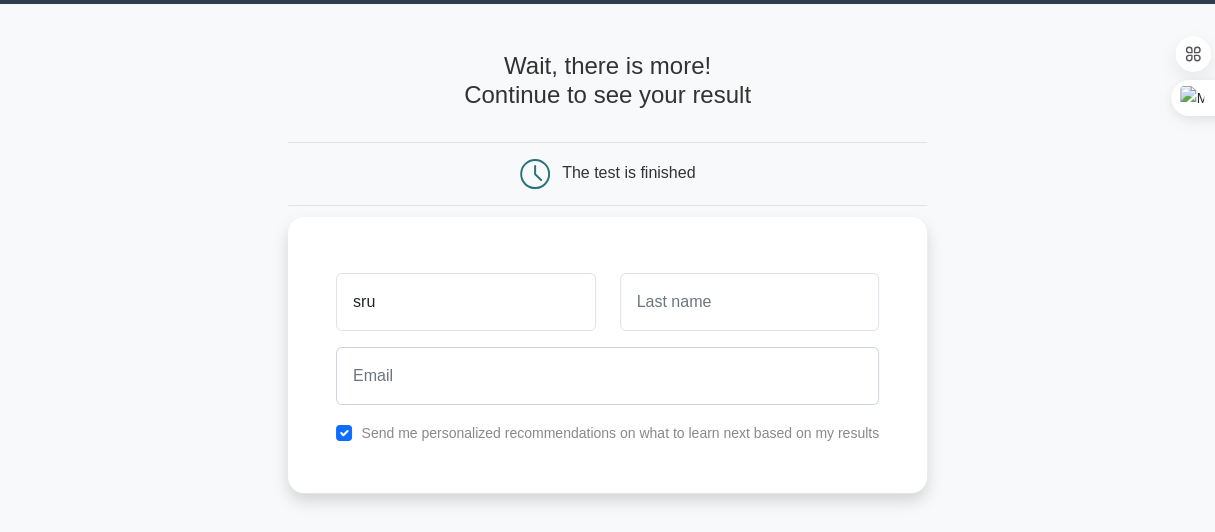 type on "sru" 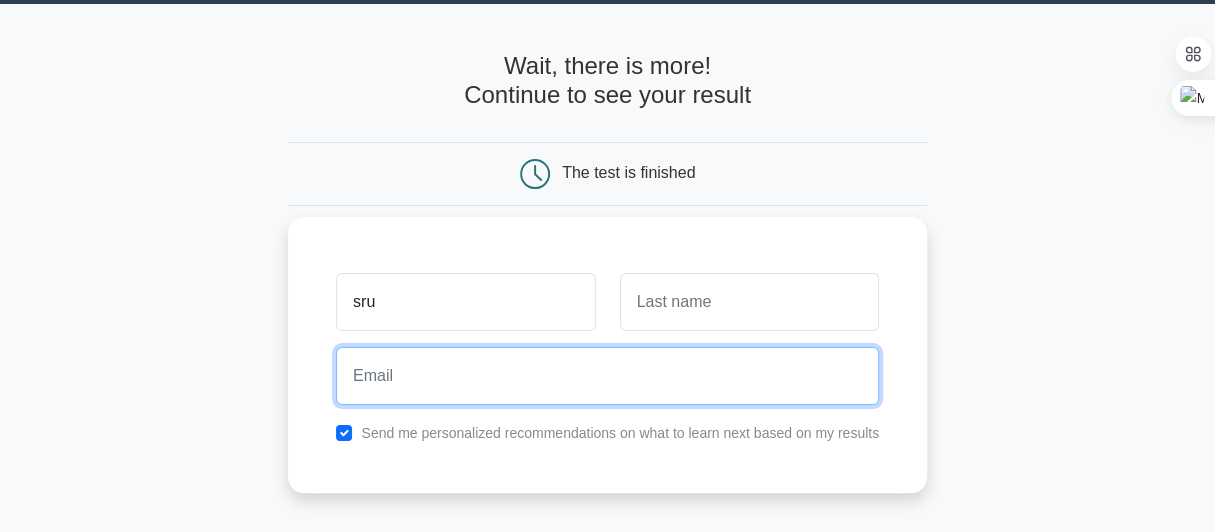 click at bounding box center (607, 376) 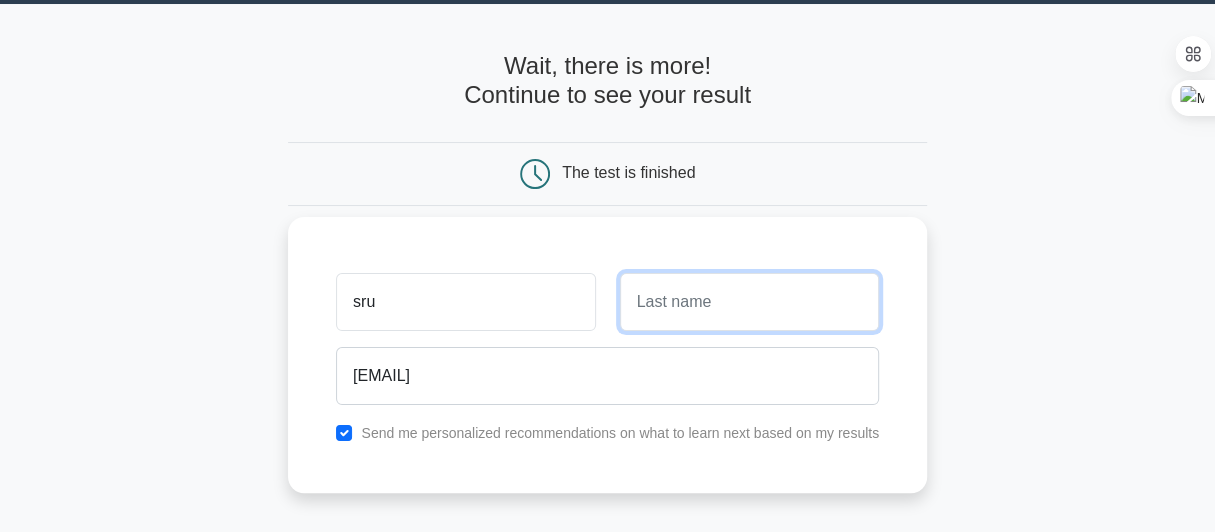 click at bounding box center (749, 302) 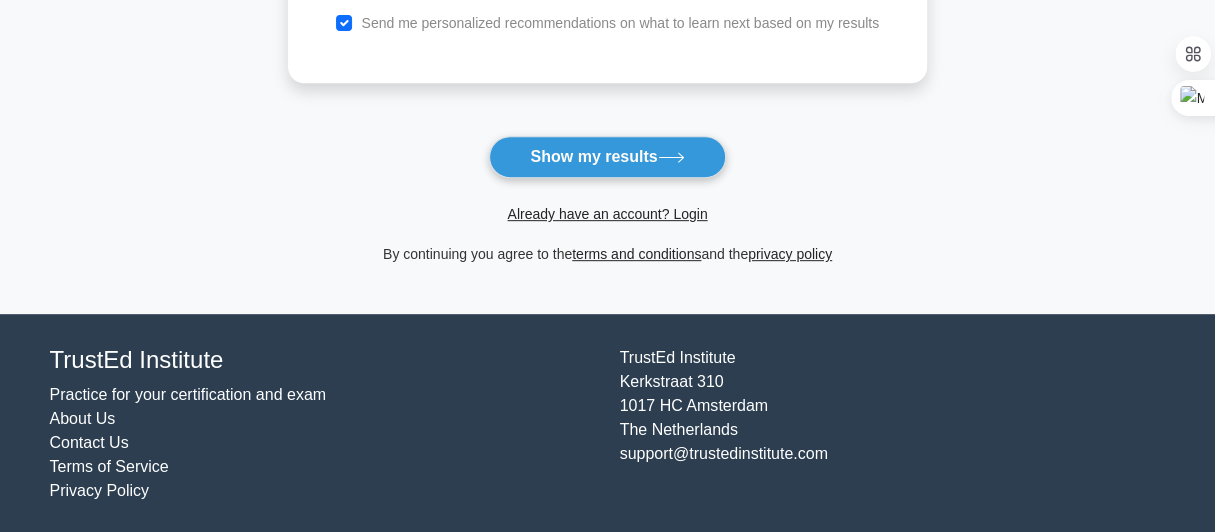 scroll, scrollTop: 398, scrollLeft: 0, axis: vertical 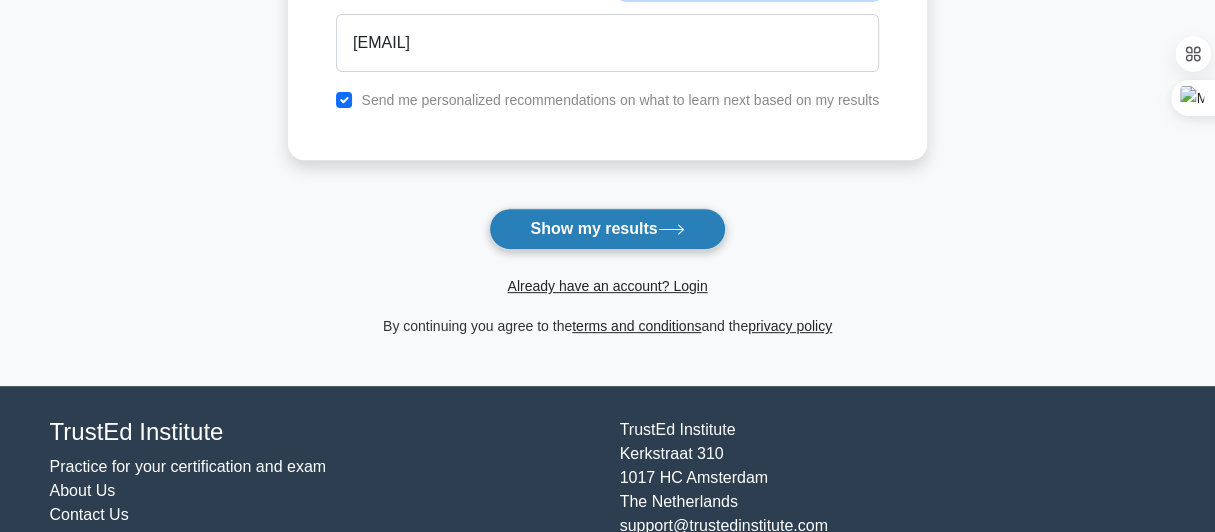 type on "sai" 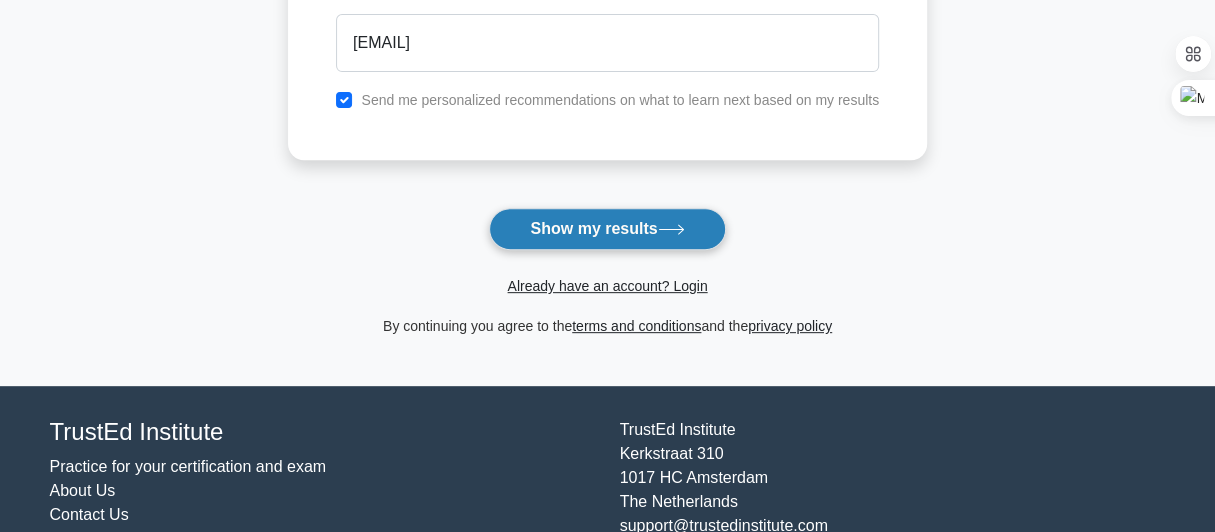 click on "Show my results" at bounding box center (607, 229) 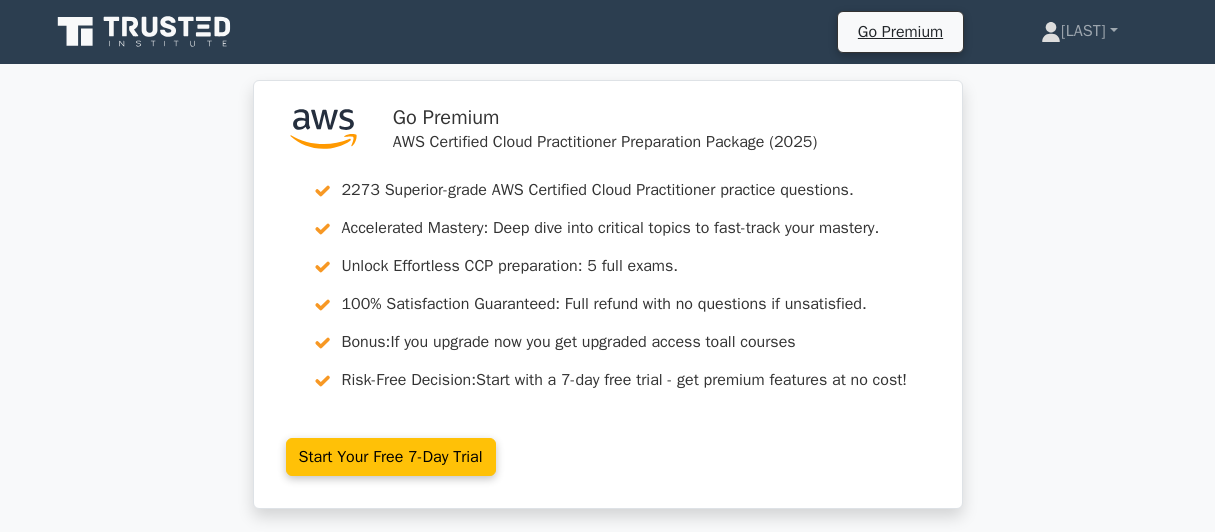 scroll, scrollTop: 0, scrollLeft: 0, axis: both 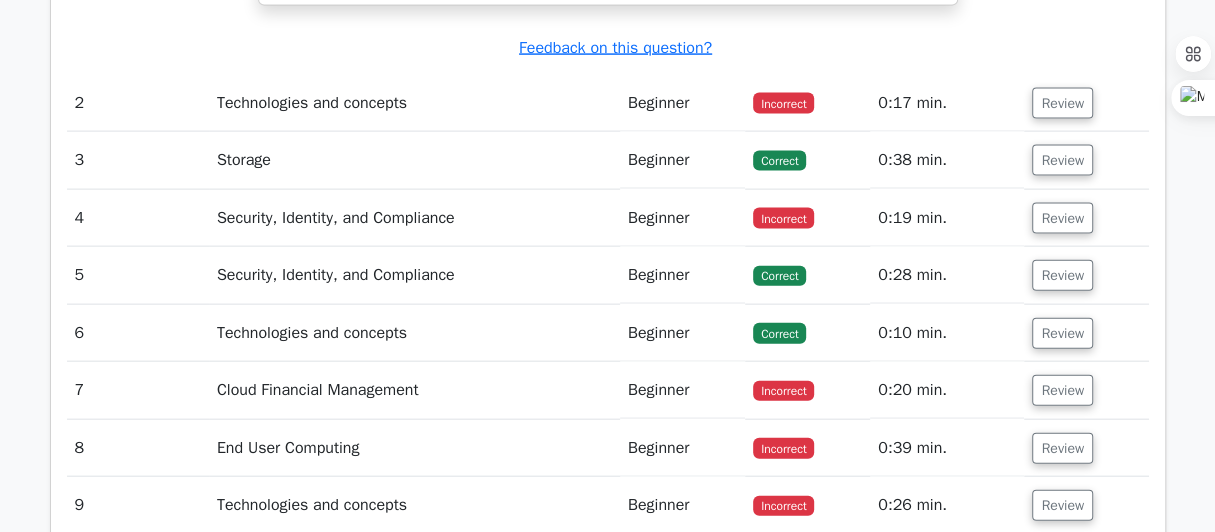 click on "Incorrect" at bounding box center [783, 103] 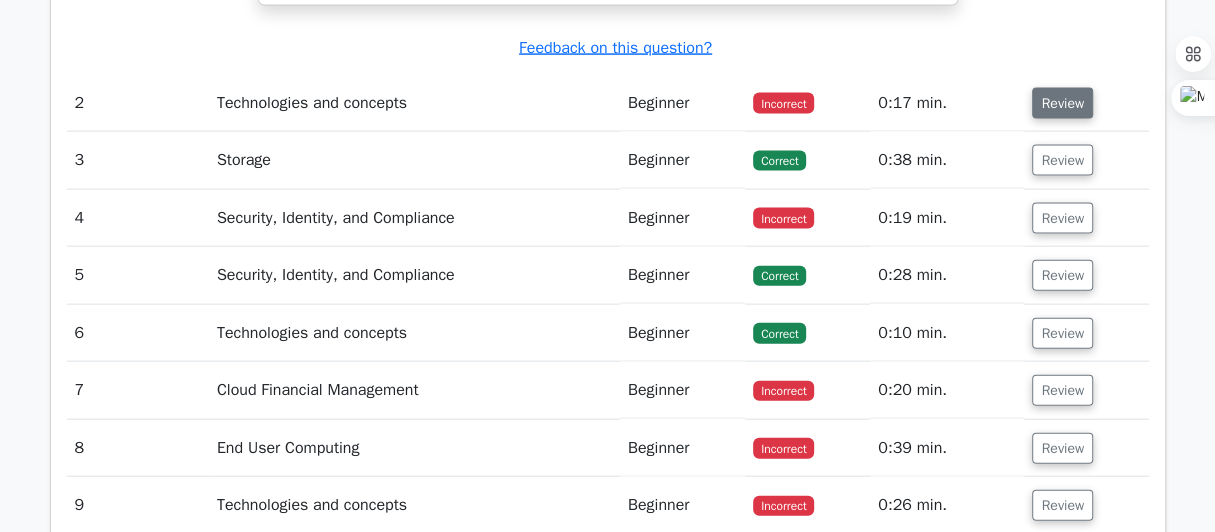 click on "Review" at bounding box center (1062, 103) 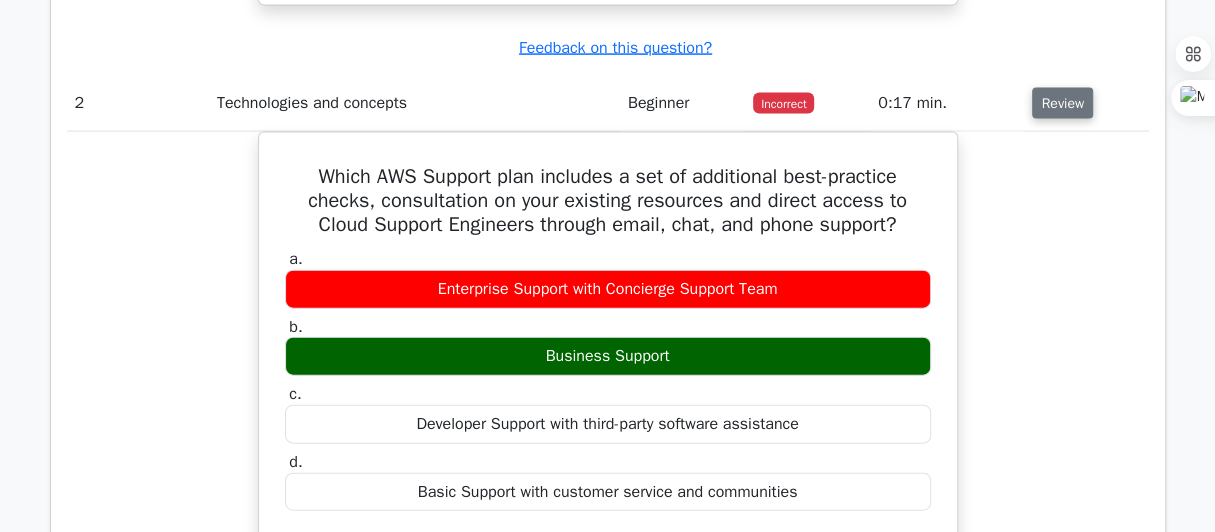 click on "Review" at bounding box center (1062, 103) 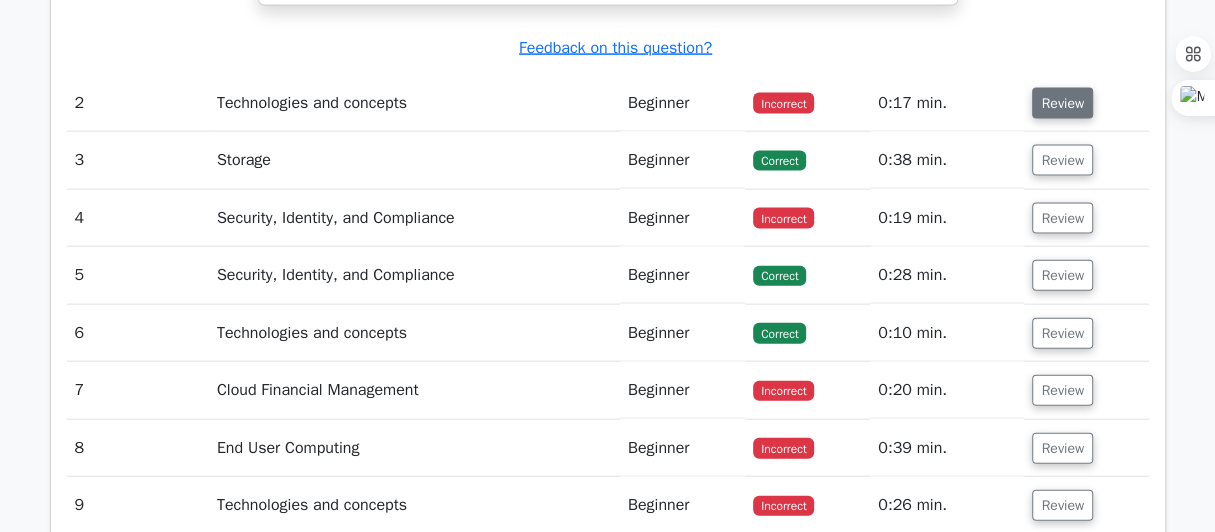 click on "Review" at bounding box center [1062, 103] 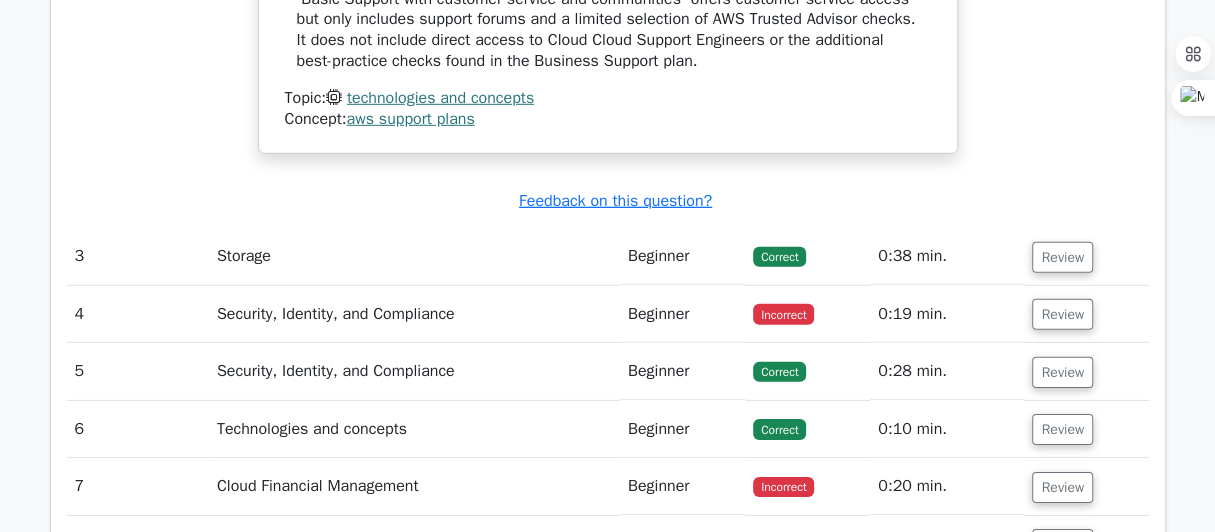 scroll, scrollTop: 3413, scrollLeft: 0, axis: vertical 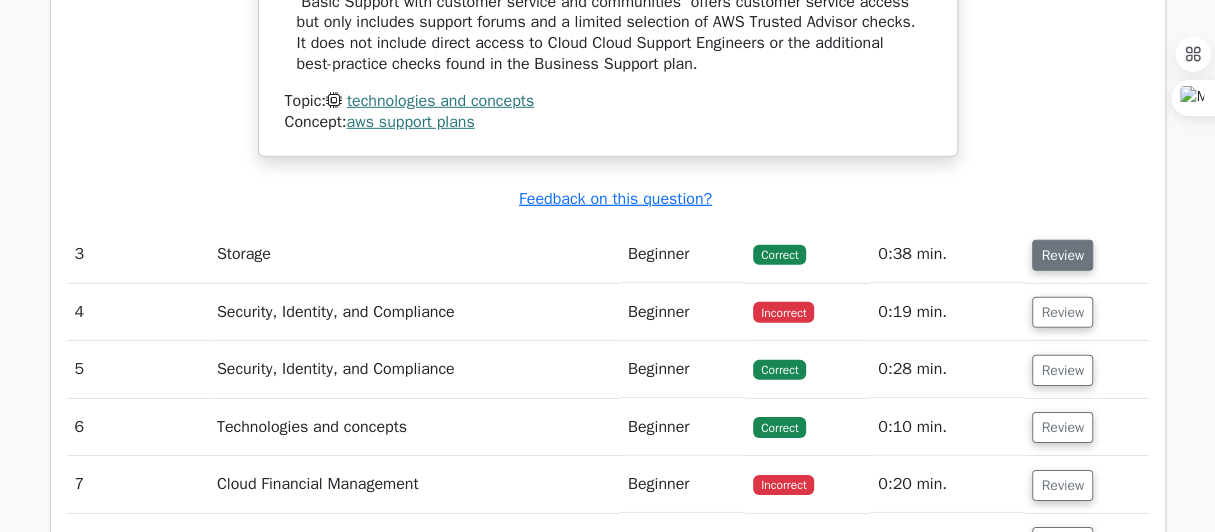 click on "Review" at bounding box center [1062, 255] 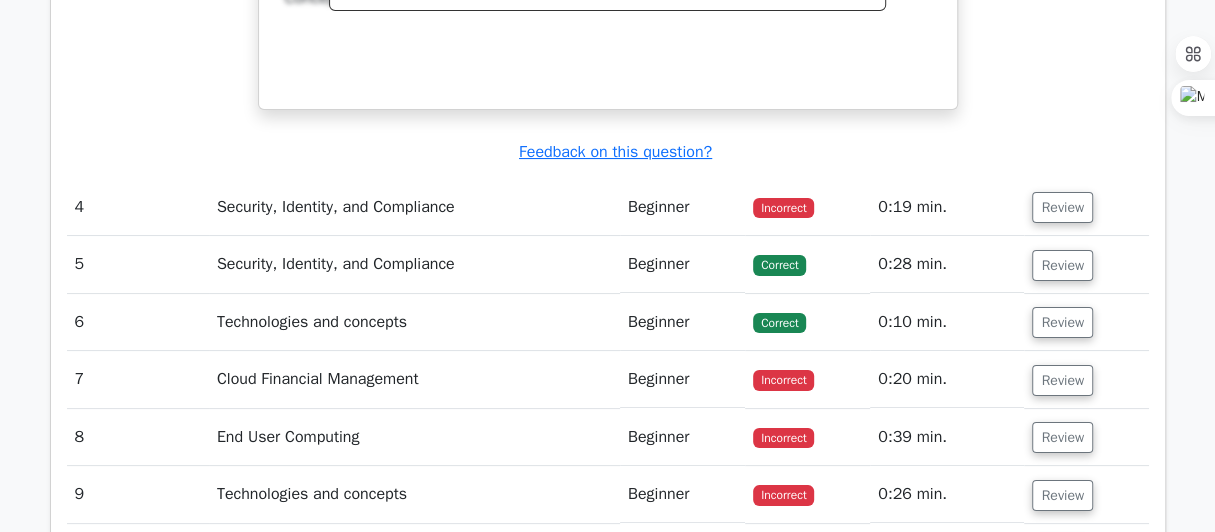 scroll, scrollTop: 4368, scrollLeft: 0, axis: vertical 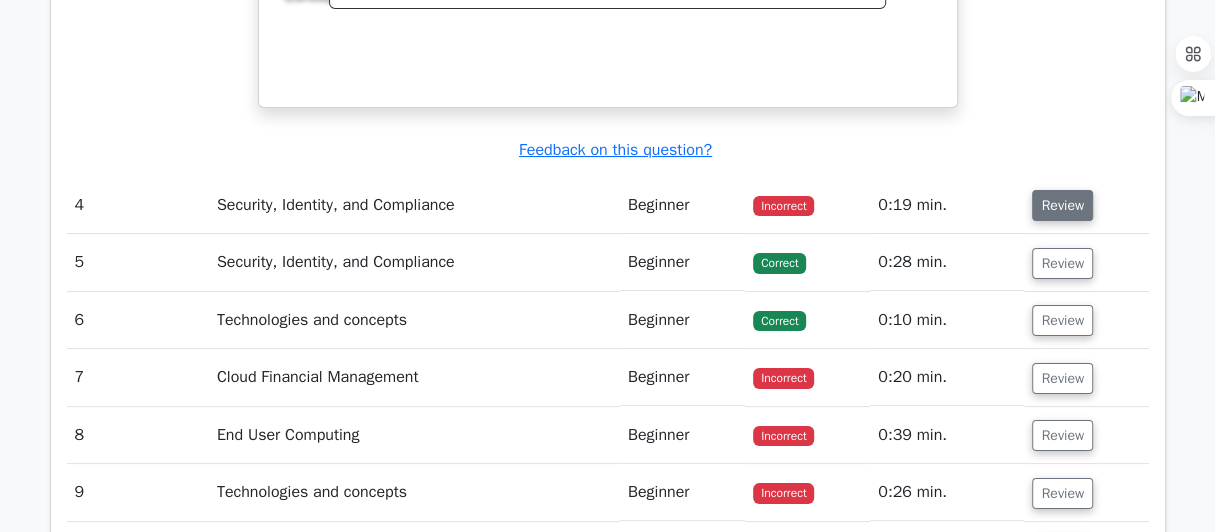 click on "Review" at bounding box center (1062, 205) 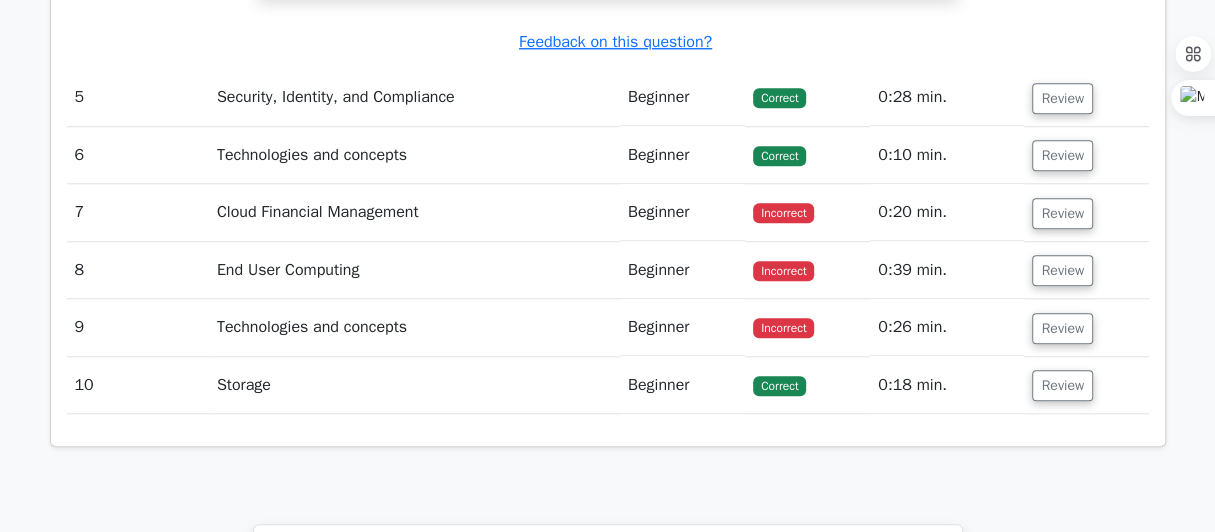 scroll, scrollTop: 5342, scrollLeft: 0, axis: vertical 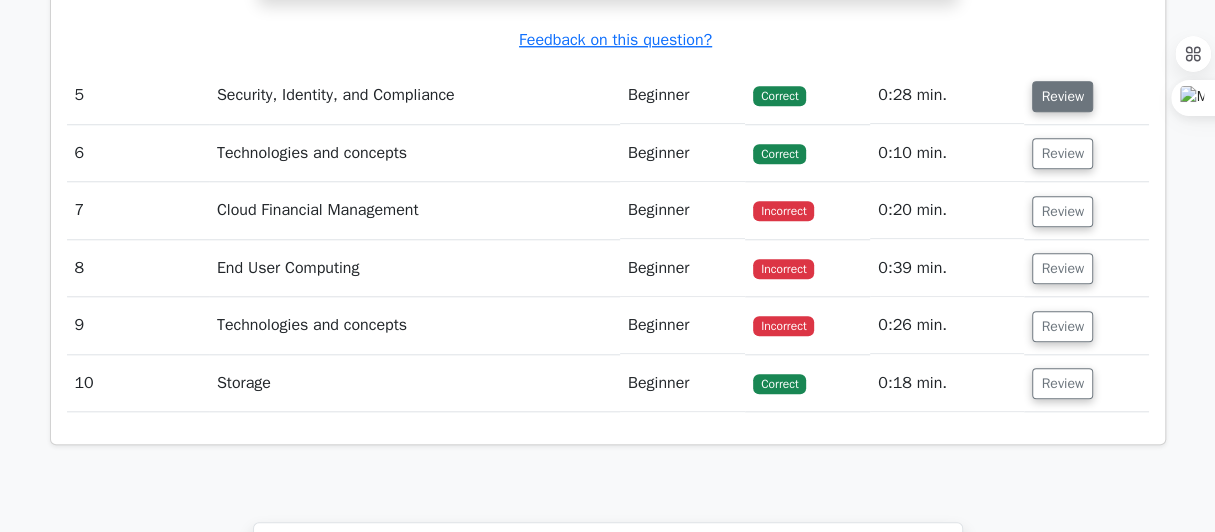 click on "Review" at bounding box center [1062, 96] 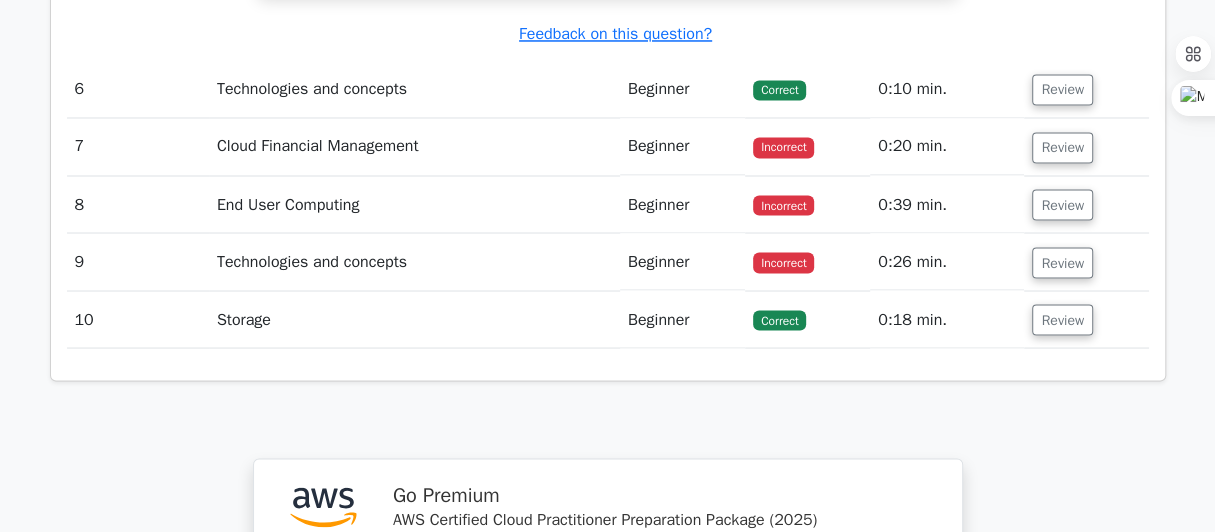 scroll, scrollTop: 6323, scrollLeft: 0, axis: vertical 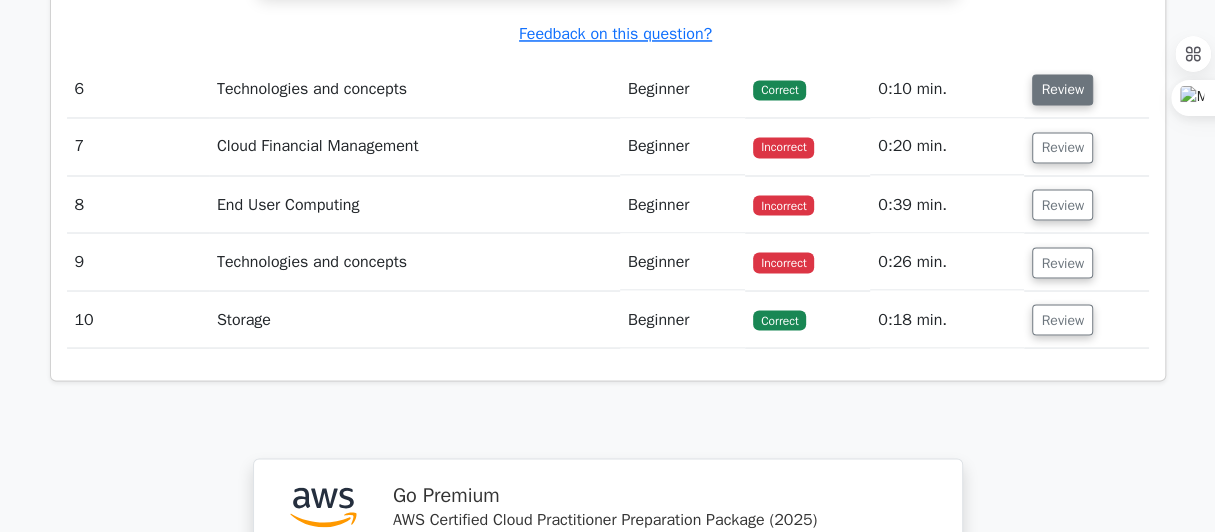 click on "Review" at bounding box center [1062, 89] 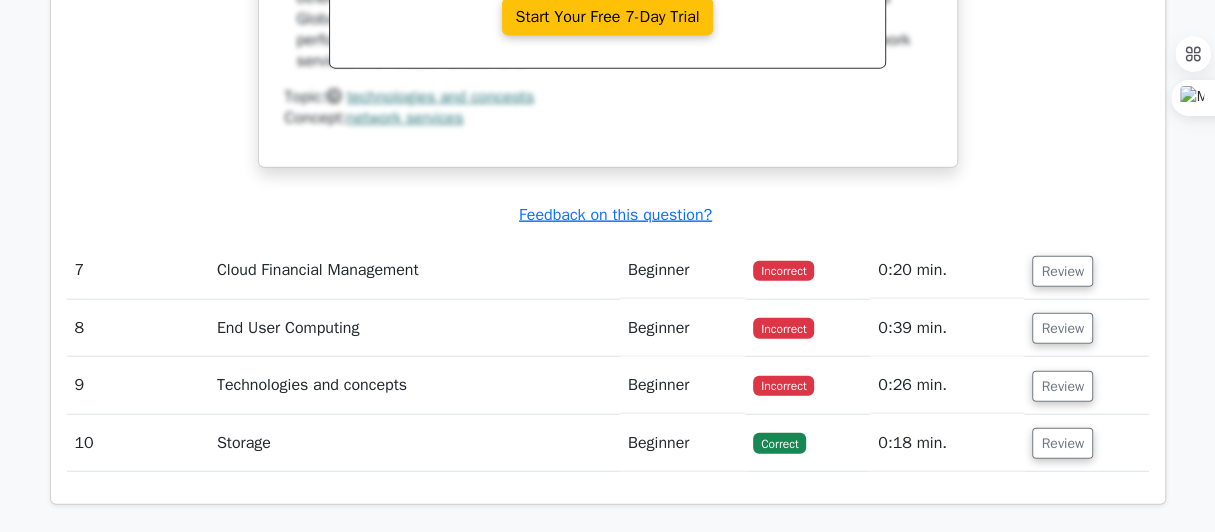 scroll, scrollTop: 7105, scrollLeft: 0, axis: vertical 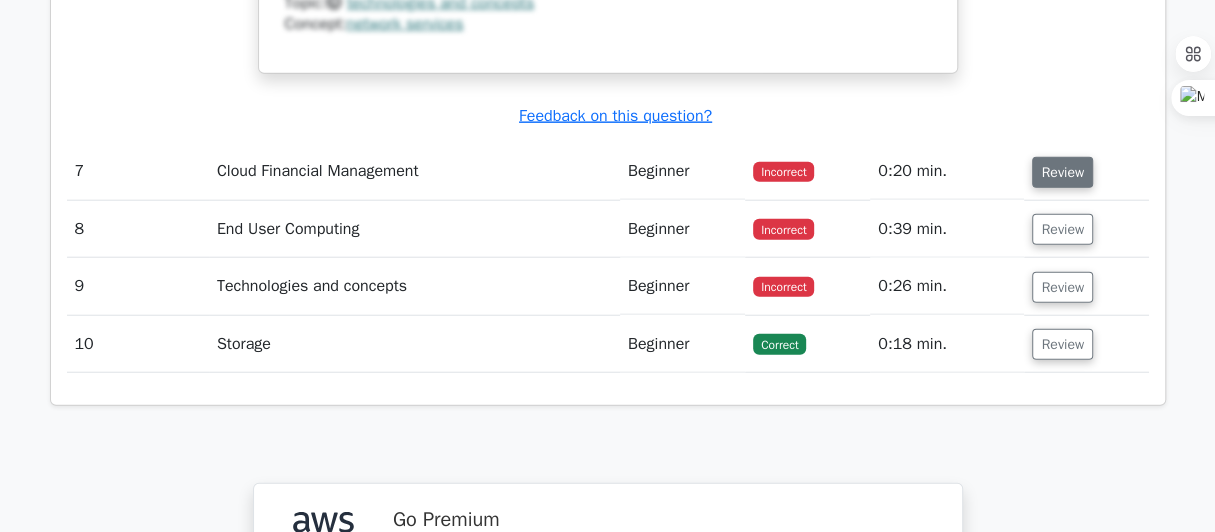 click on "Review" at bounding box center [1062, 172] 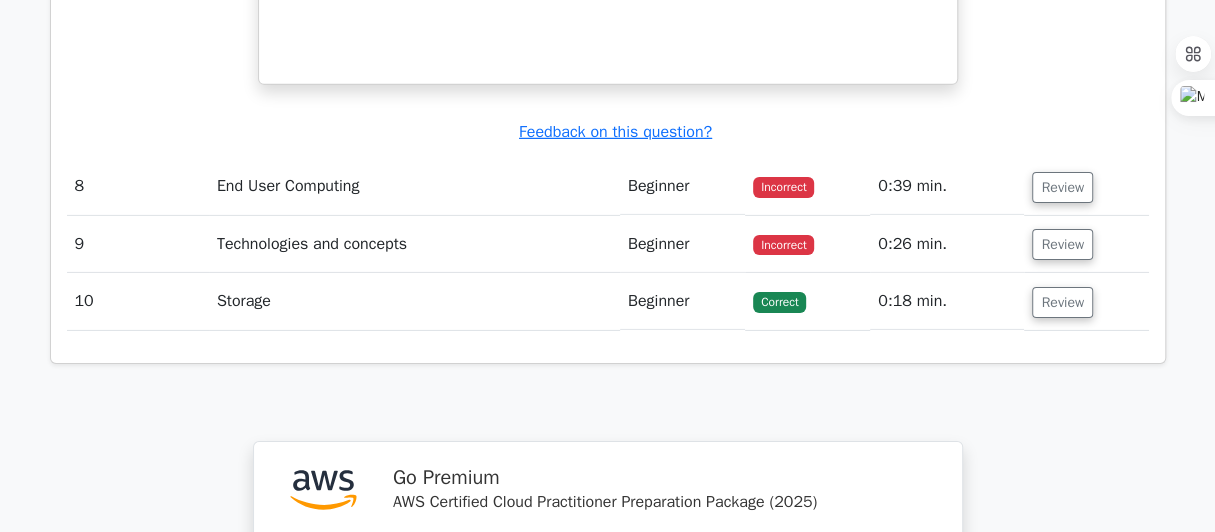 scroll, scrollTop: 7976, scrollLeft: 0, axis: vertical 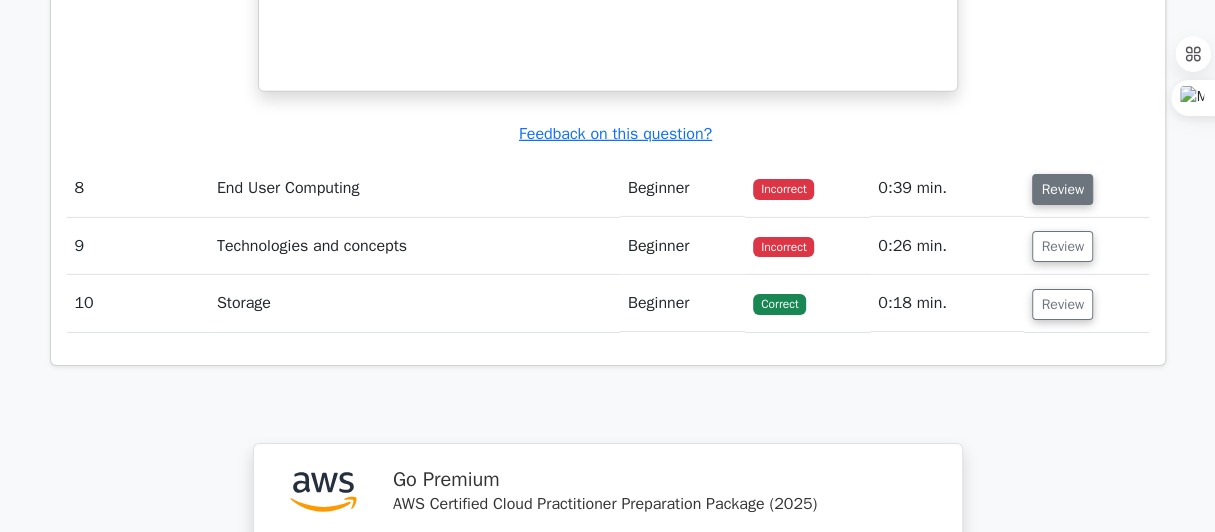 click on "Review" at bounding box center [1062, 189] 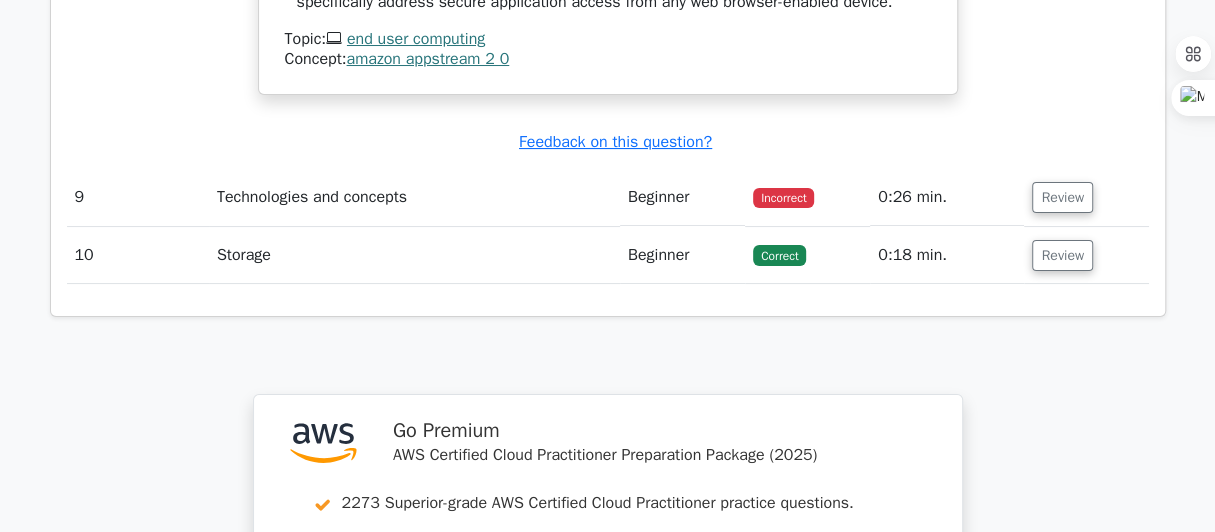 scroll, scrollTop: 8736, scrollLeft: 0, axis: vertical 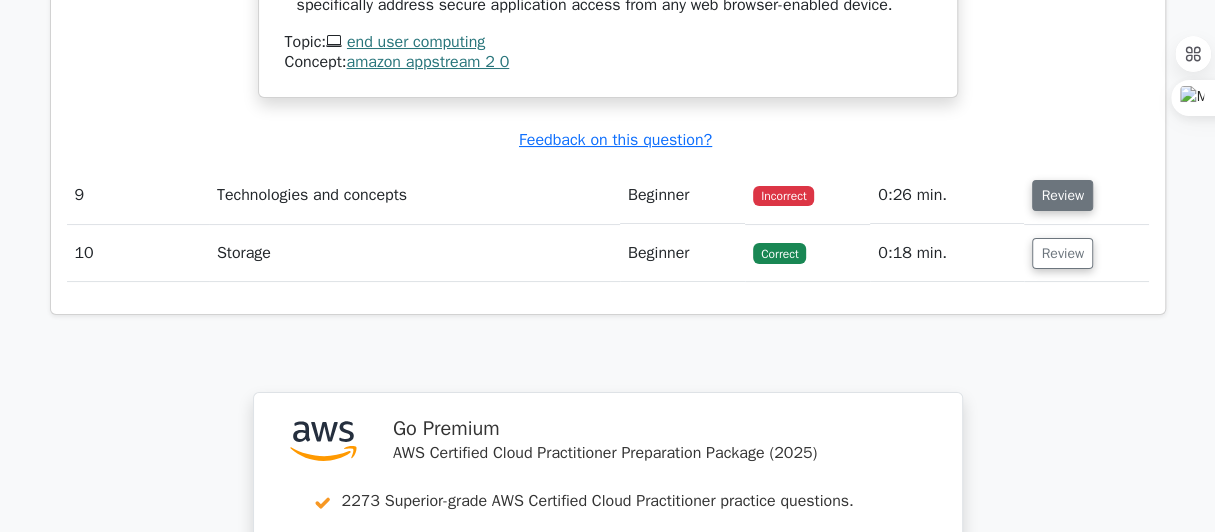 click on "Review" at bounding box center (1062, 195) 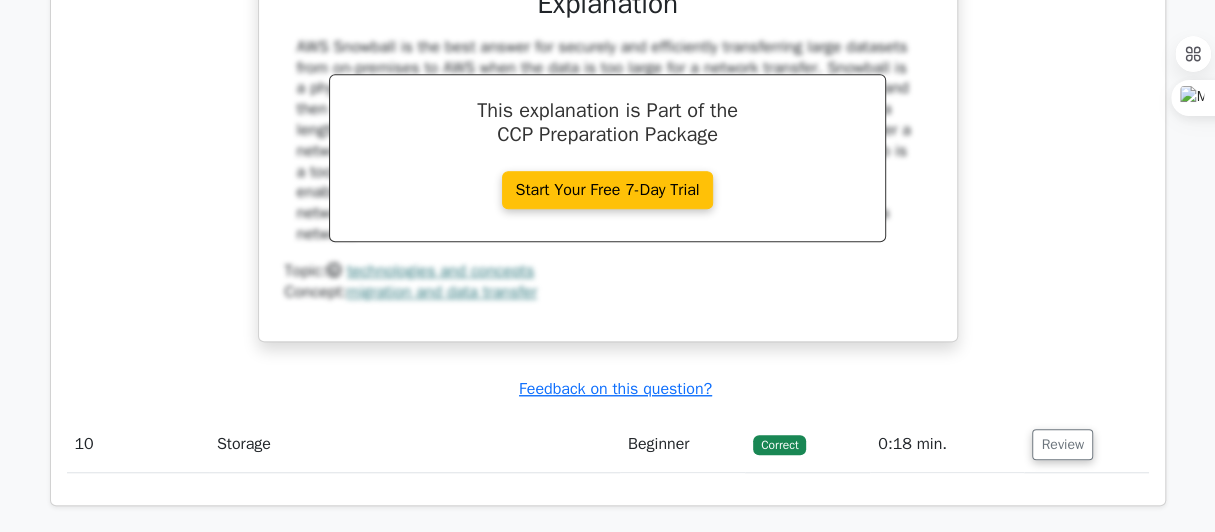 scroll, scrollTop: 9580, scrollLeft: 0, axis: vertical 